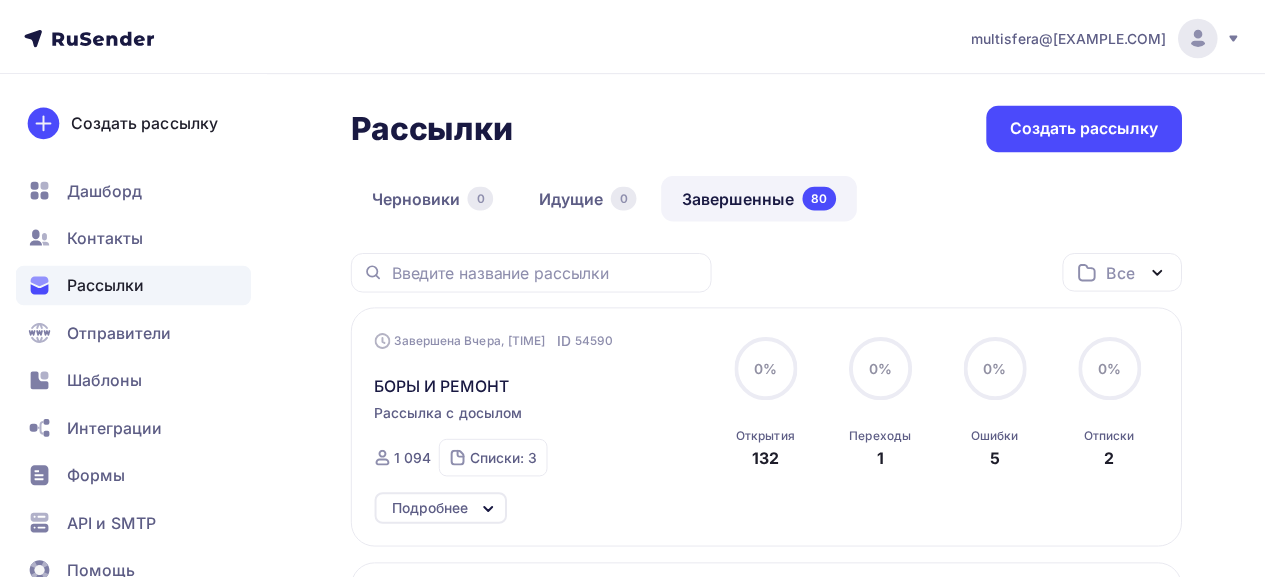 scroll, scrollTop: 0, scrollLeft: 0, axis: both 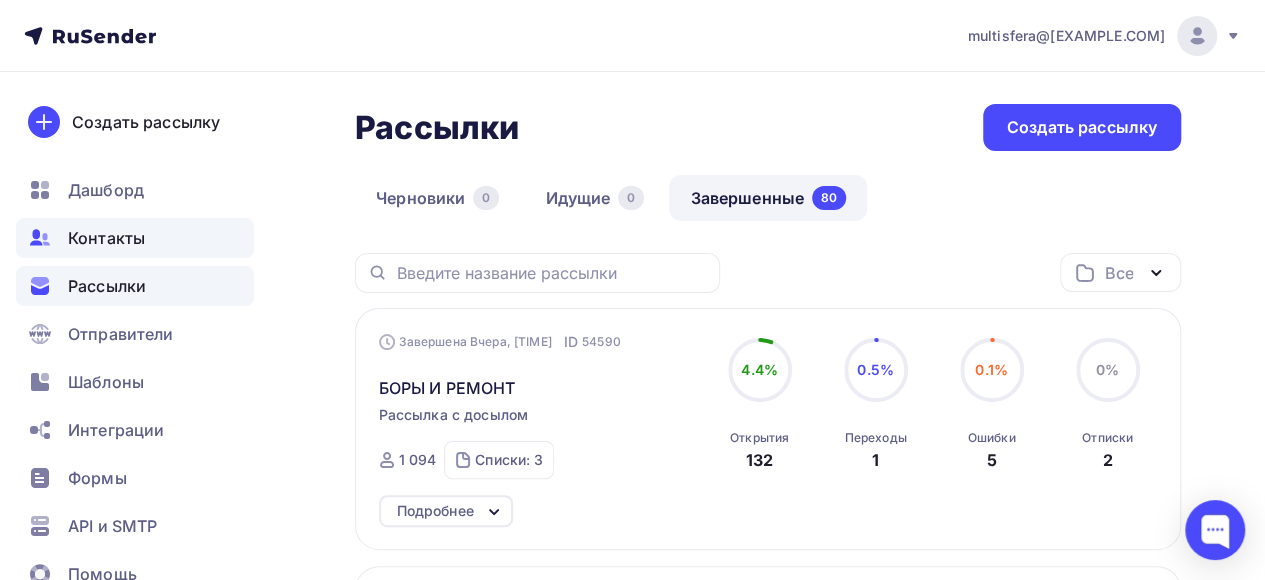 click on "Контакты" at bounding box center [106, 238] 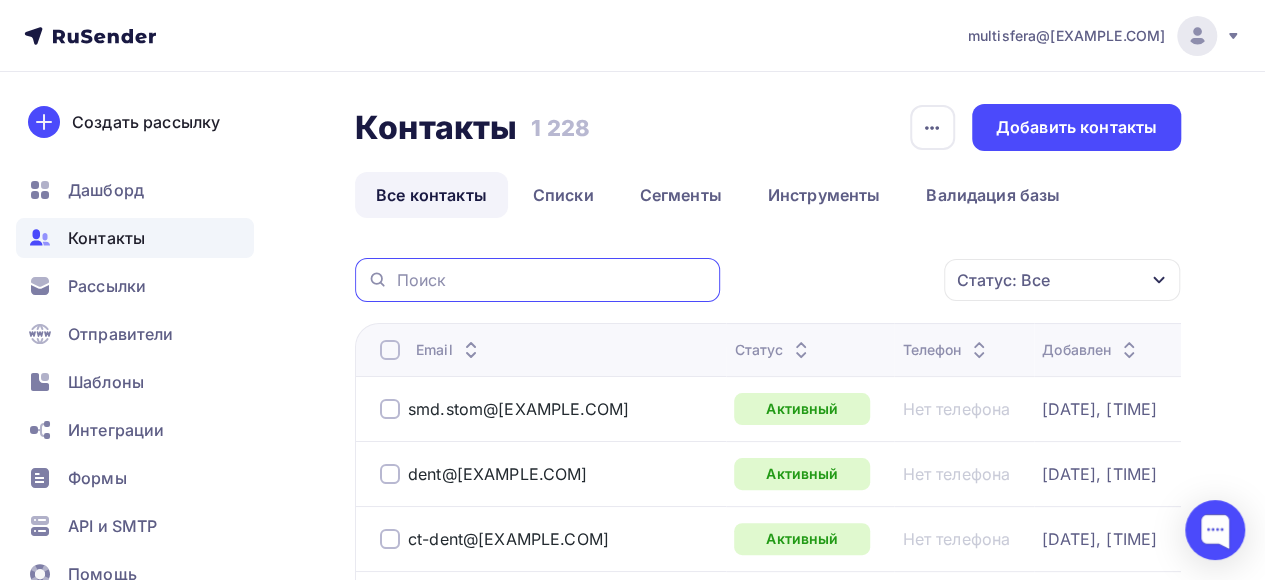 click at bounding box center (552, 280) 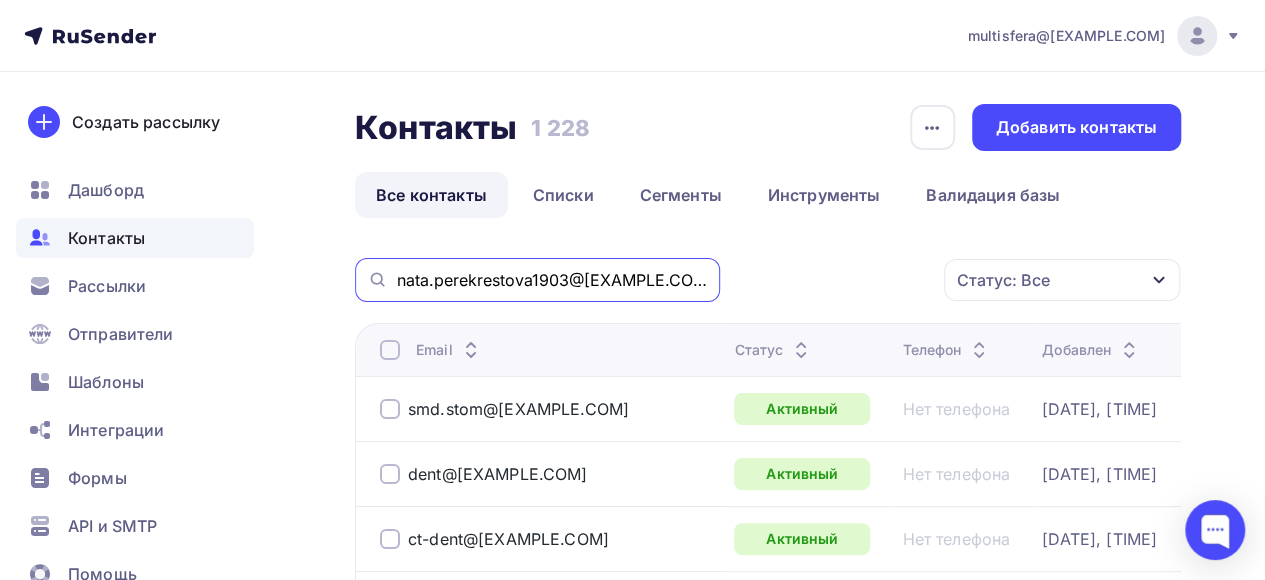 type on "nata.perekrestova1903@[EXAMPLE.COM]" 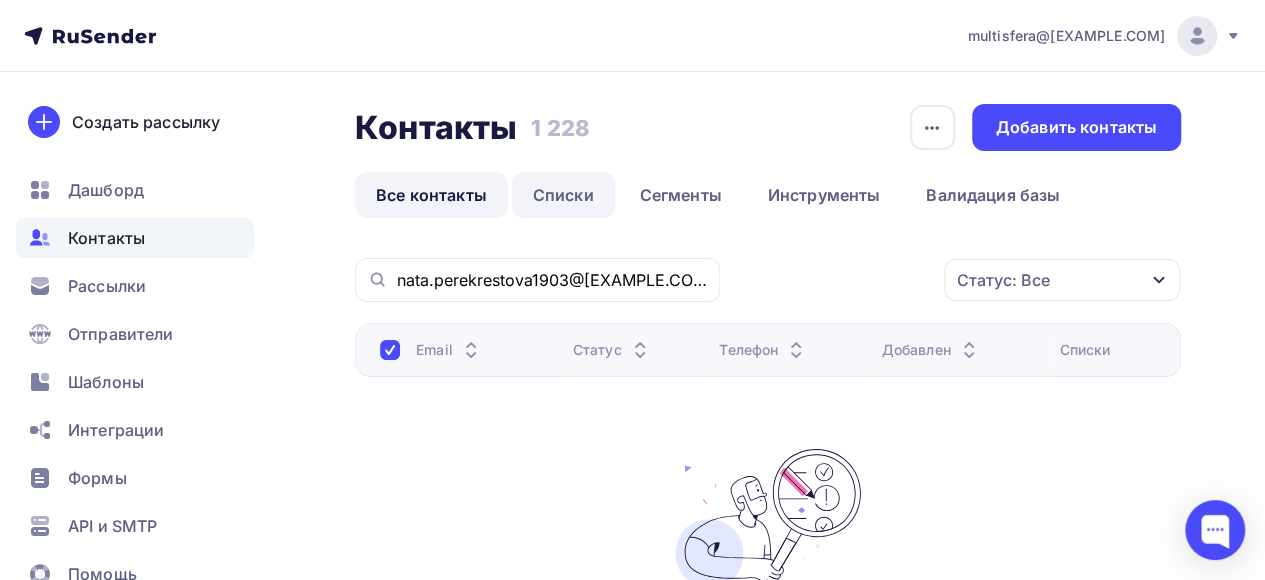 click on "Списки" at bounding box center [563, 195] 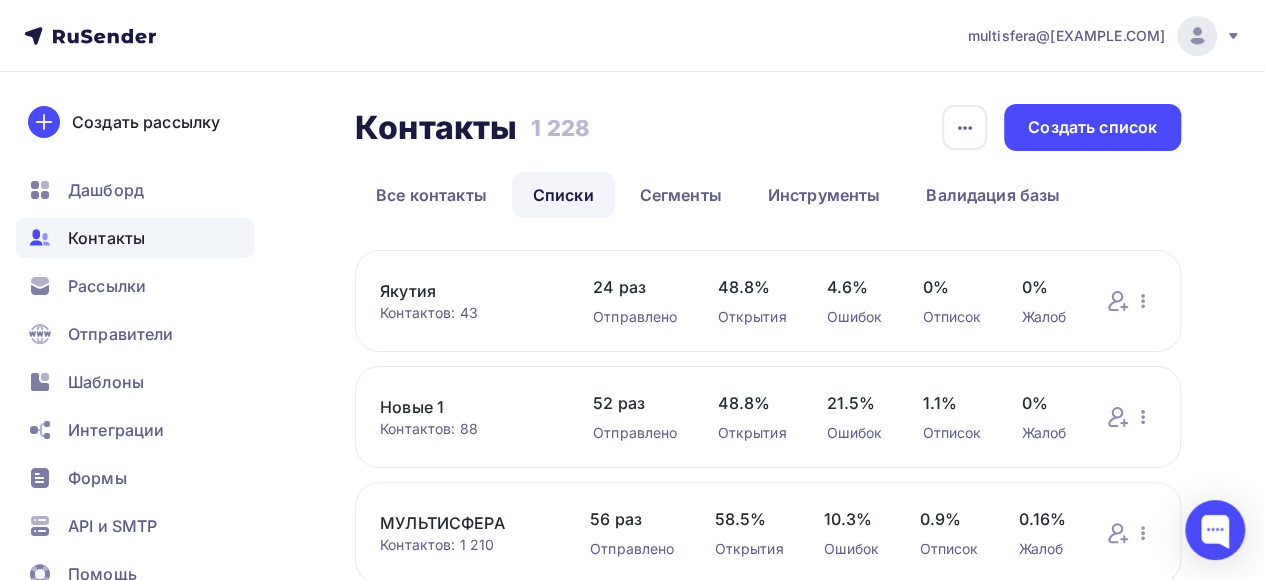 click on "Новые 1" at bounding box center [466, 407] 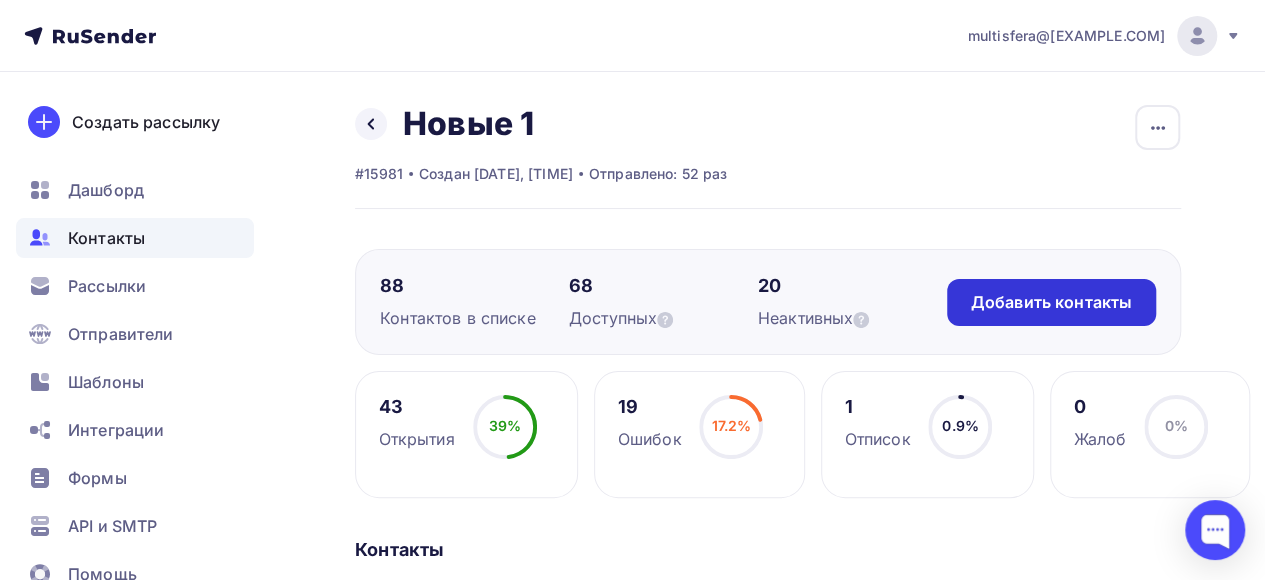 click on "Добавить контакты" at bounding box center (1051, 302) 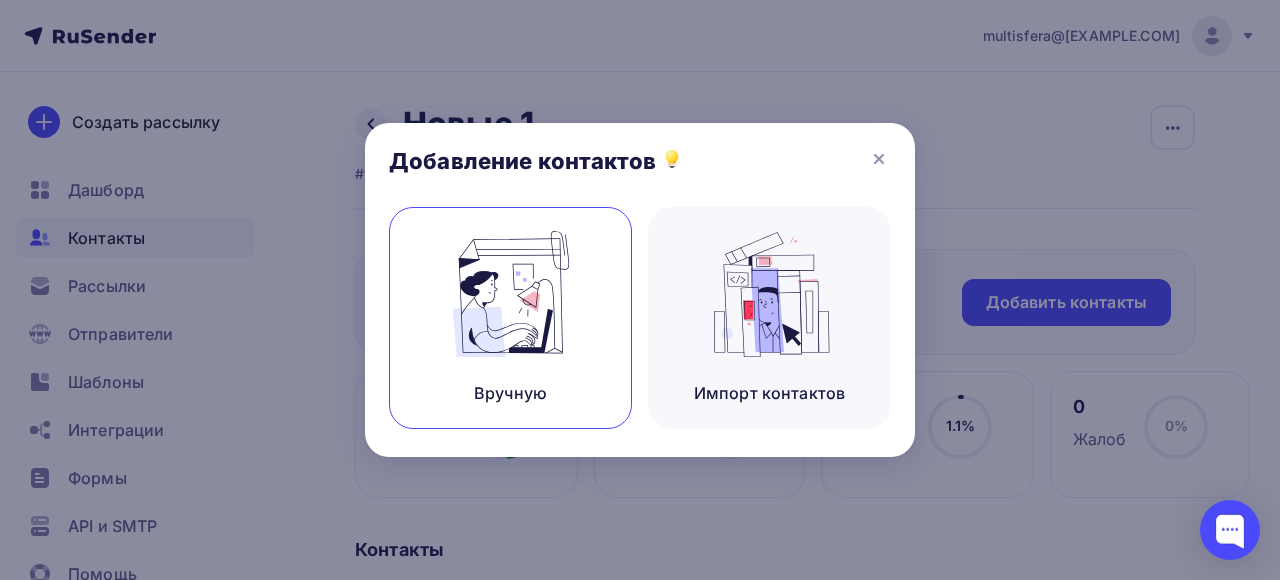 click at bounding box center [511, 294] 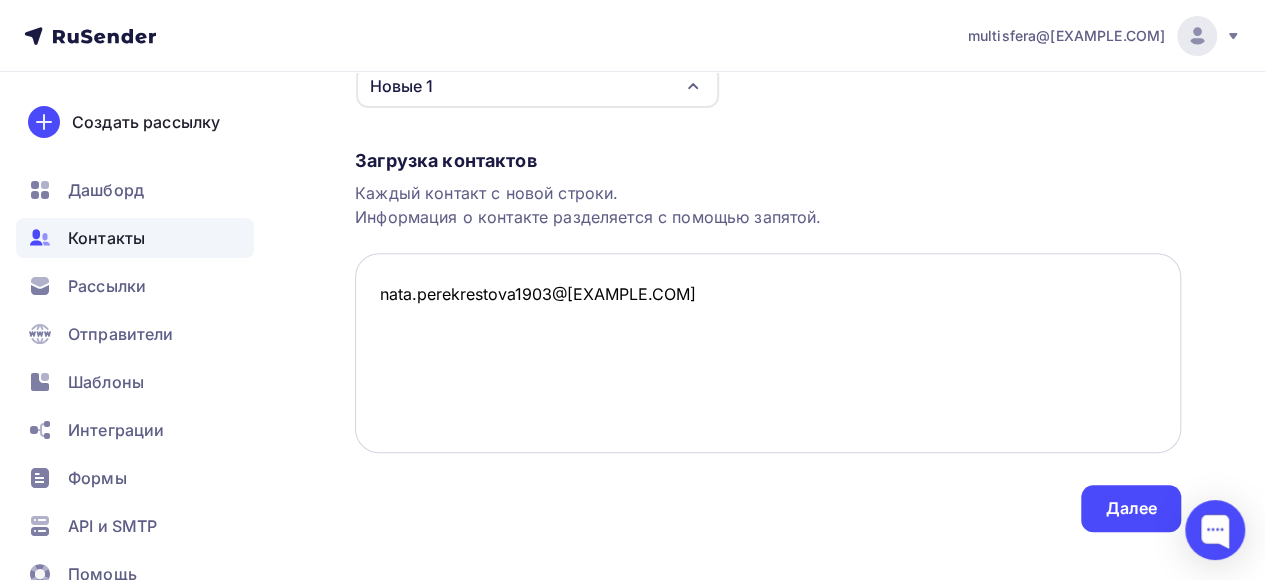 scroll, scrollTop: 299, scrollLeft: 0, axis: vertical 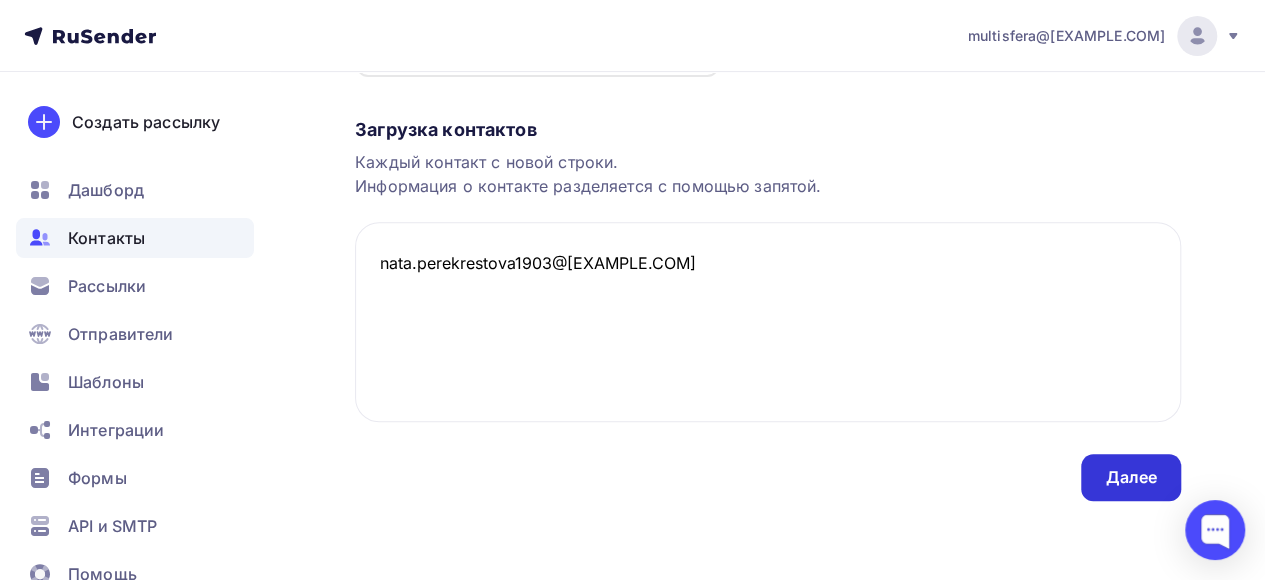 type on "nata.perekrestova1903@[EXAMPLE.COM]" 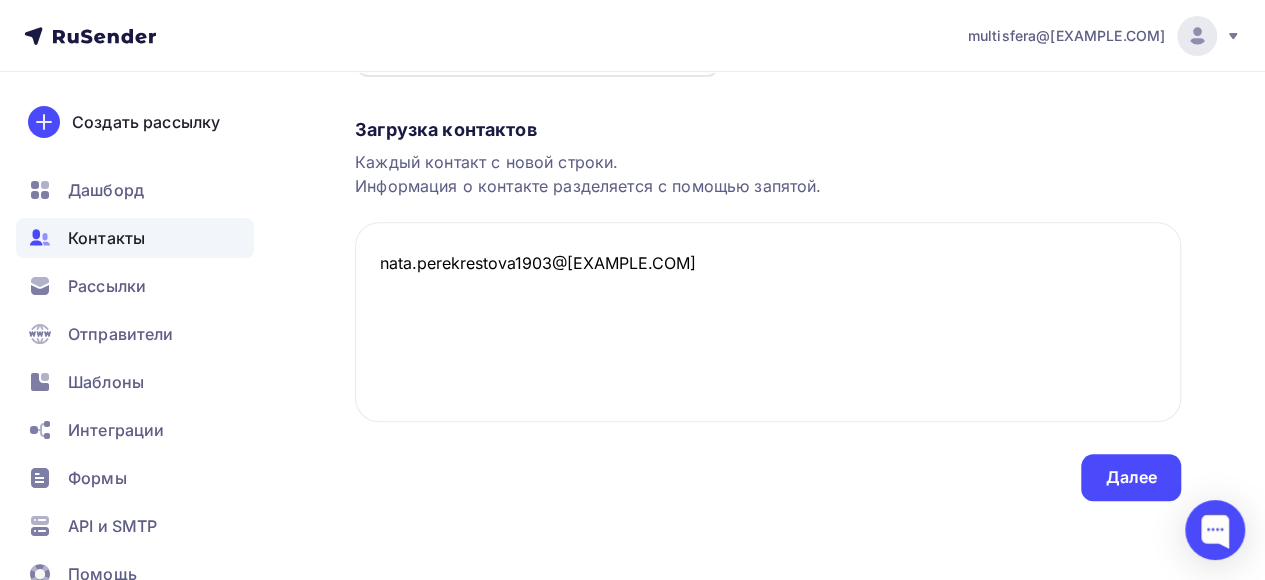 scroll, scrollTop: 0, scrollLeft: 0, axis: both 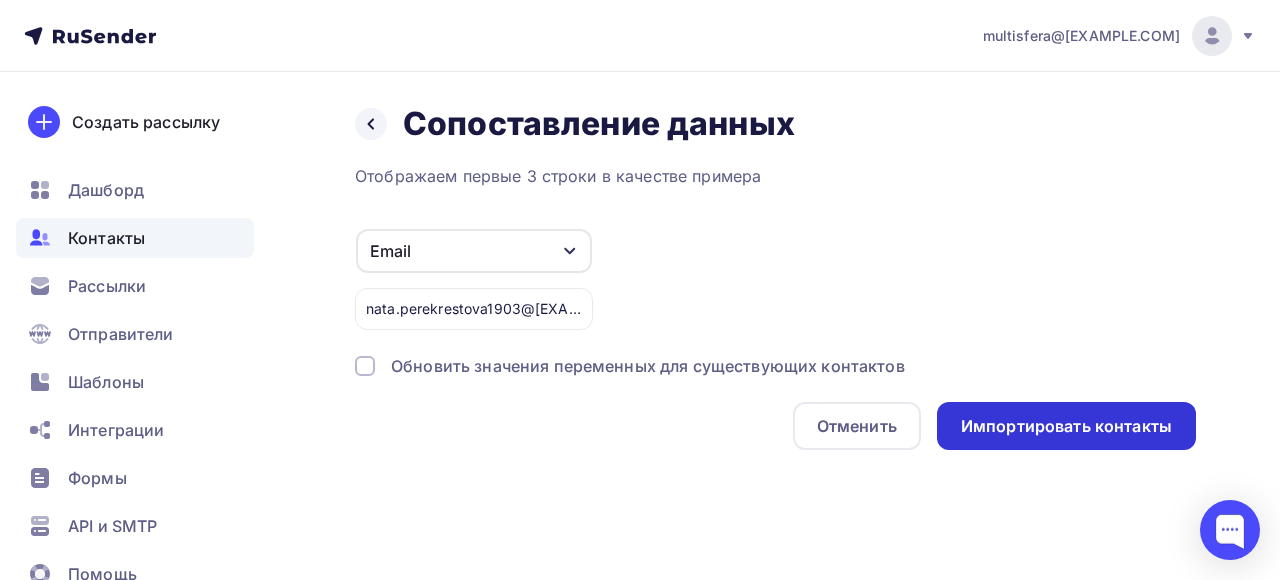 click on "Импортировать контакты" at bounding box center (1066, 426) 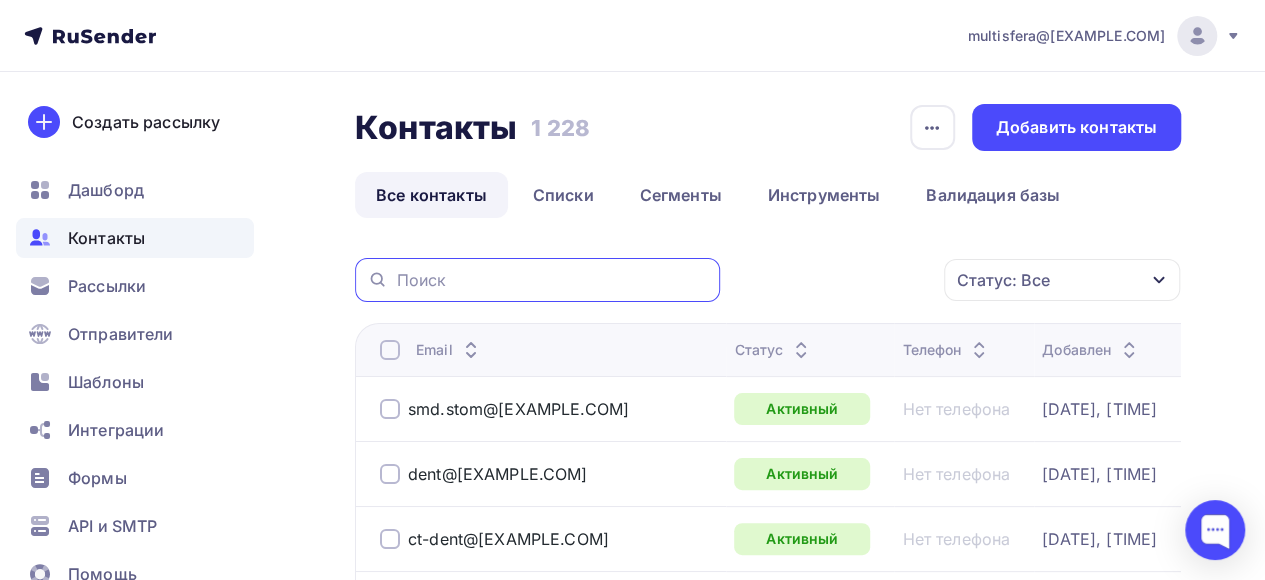 paste on "galinkaperlinka@[EXAMPLE.COM], это наша главная медсестра." 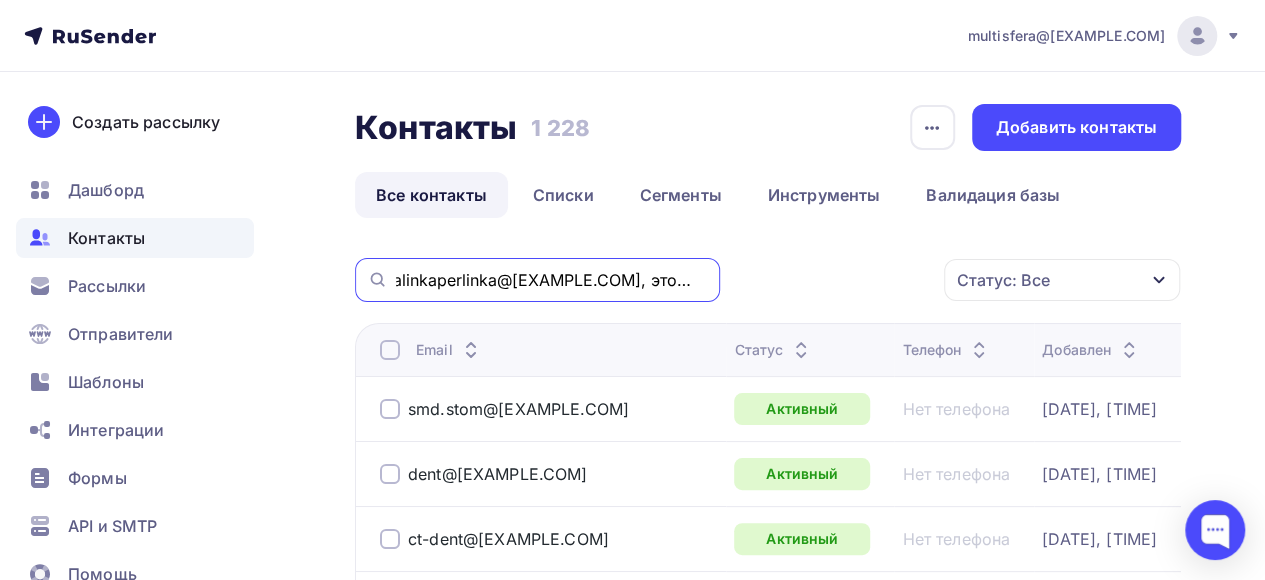scroll, scrollTop: 0, scrollLeft: 0, axis: both 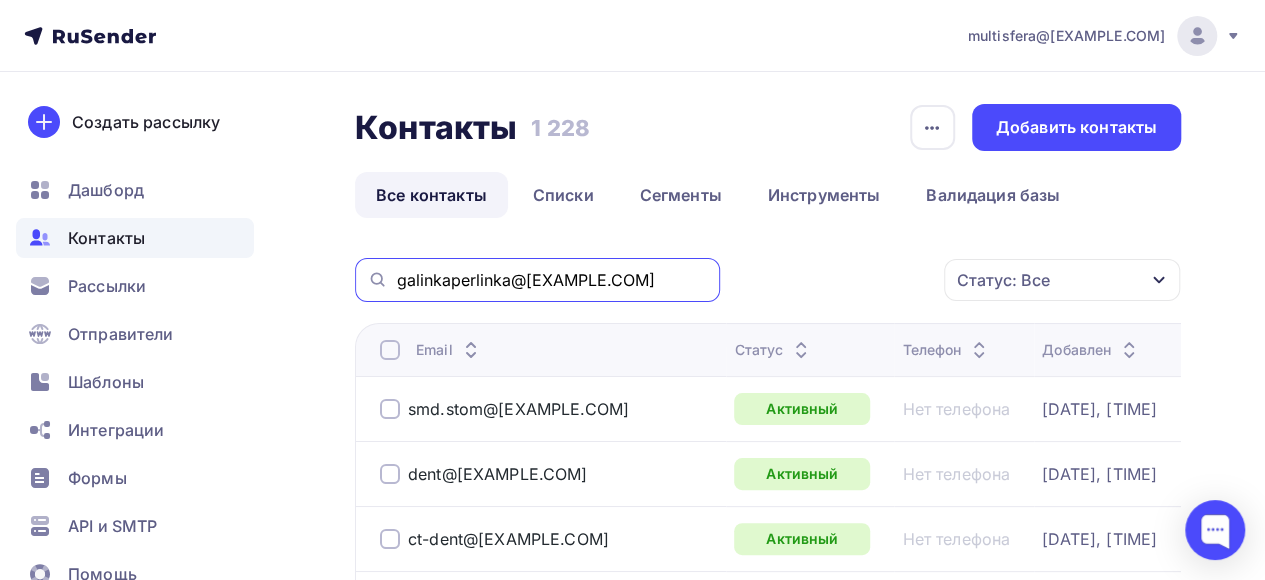 type on "galinkaperlinka@[EXAMPLE.COM]" 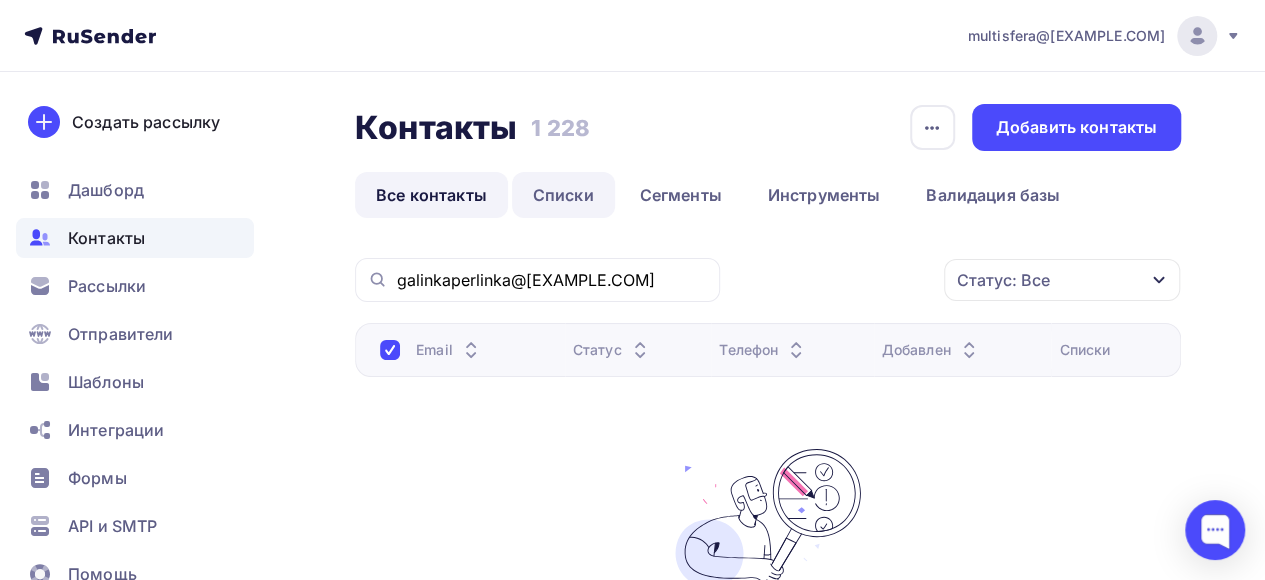click on "Списки" at bounding box center [563, 195] 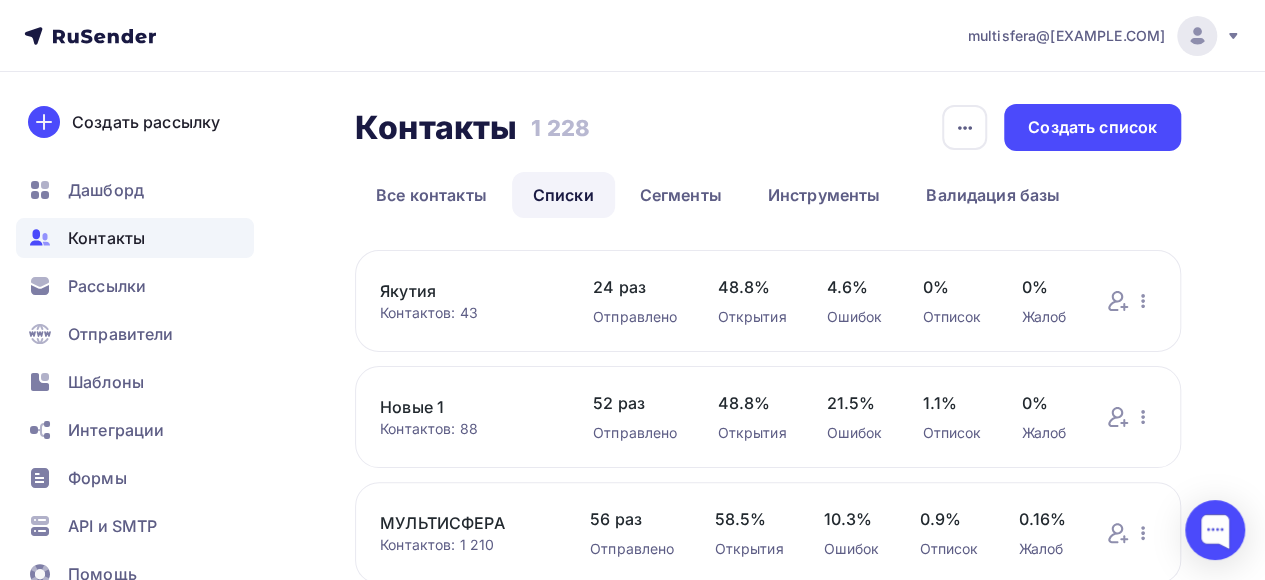 click on "Новые 1" at bounding box center (466, 407) 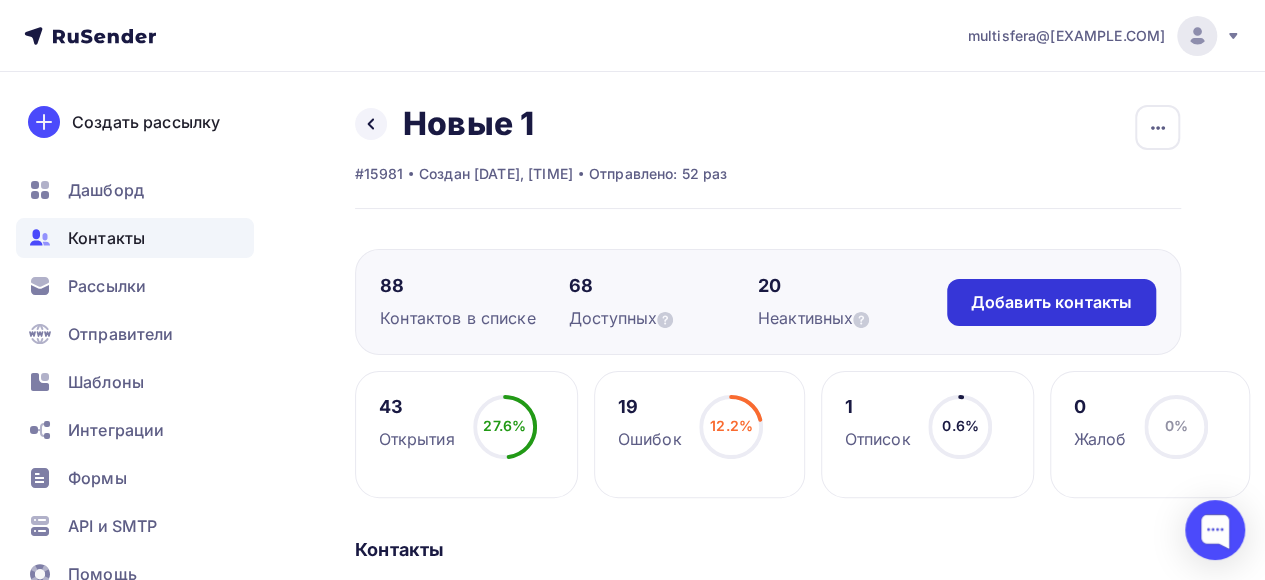 click on "Добавить контакты" at bounding box center (1051, 302) 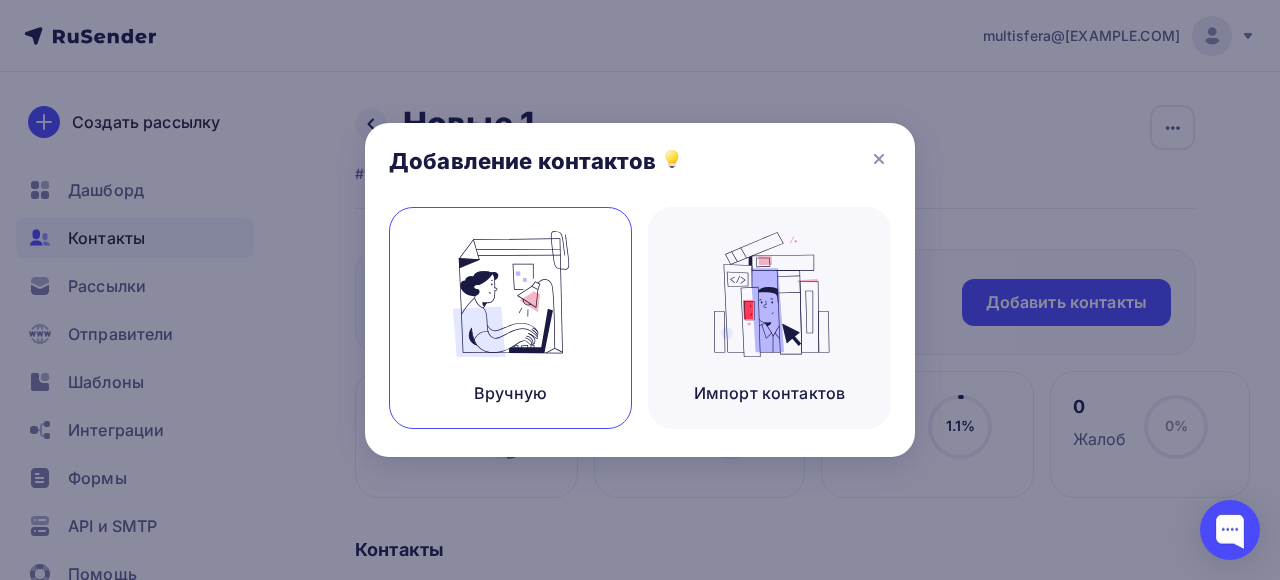 click at bounding box center (511, 294) 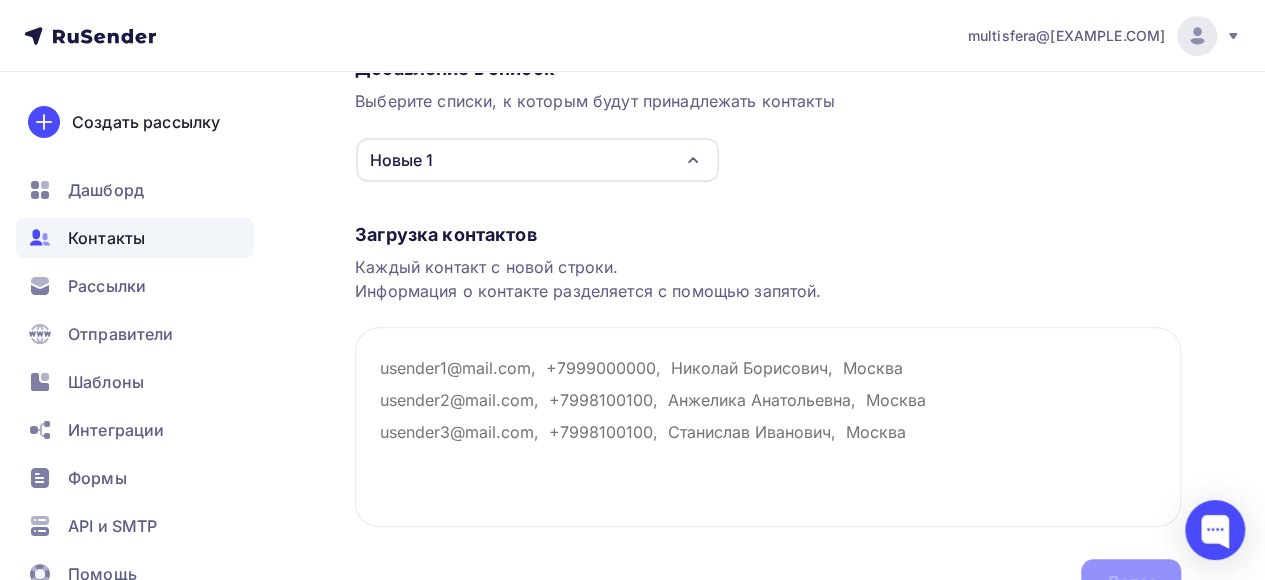 scroll, scrollTop: 200, scrollLeft: 0, axis: vertical 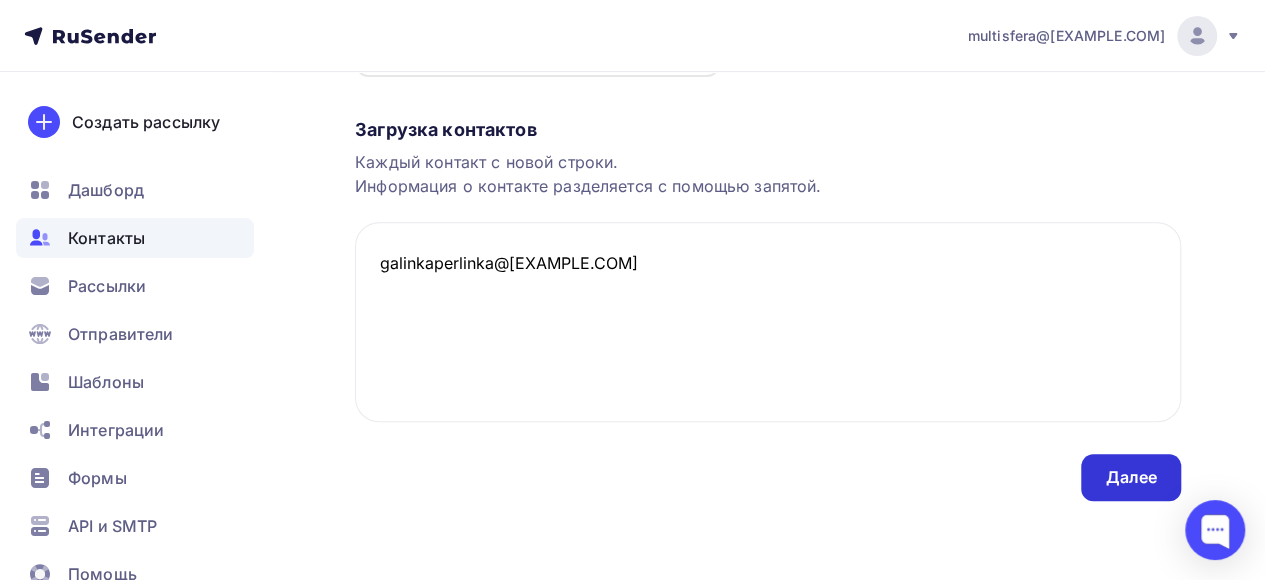 type on "galinkaperlinka@[EXAMPLE.COM]" 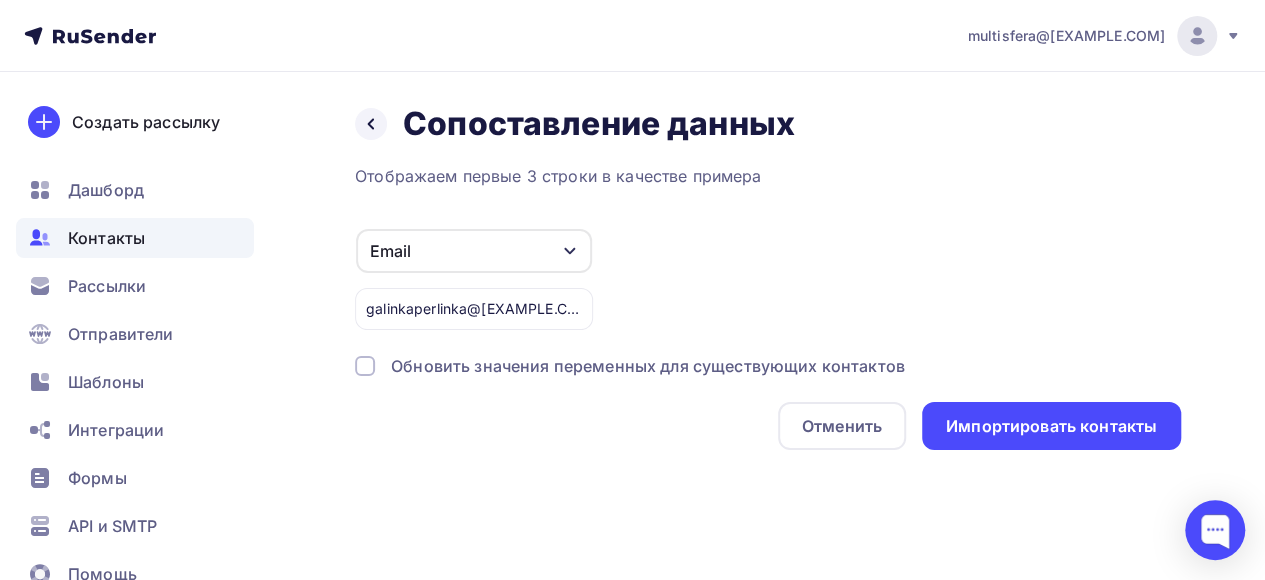 scroll, scrollTop: 0, scrollLeft: 0, axis: both 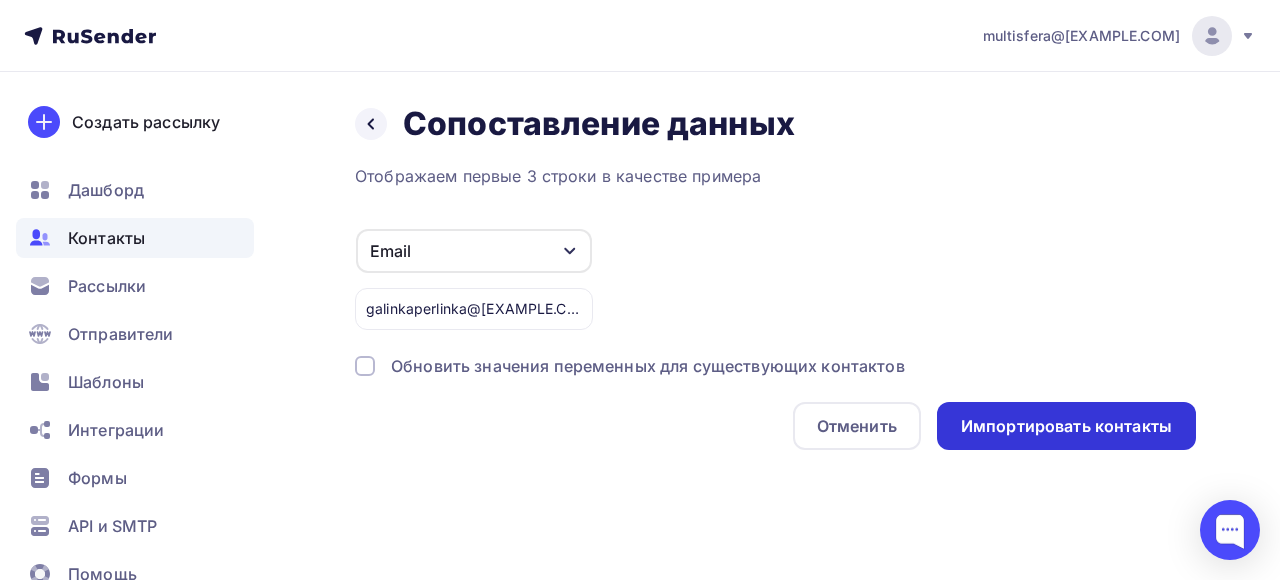 click on "Импортировать контакты" at bounding box center [1066, 426] 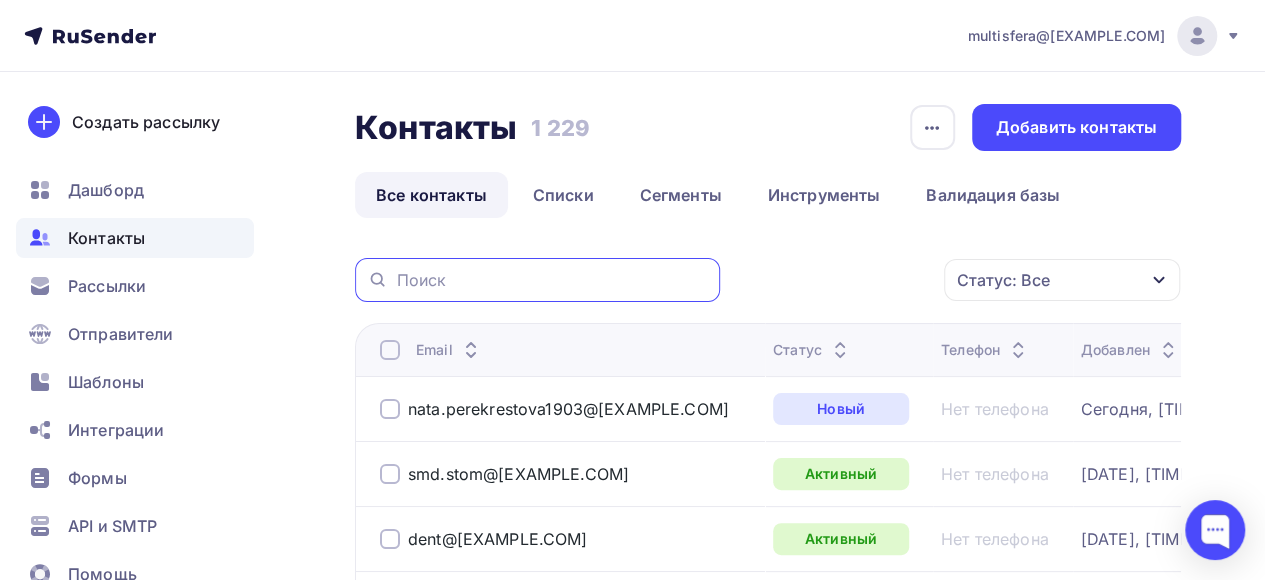 paste on "garmoniadent@[EXAMPLE.COM]" 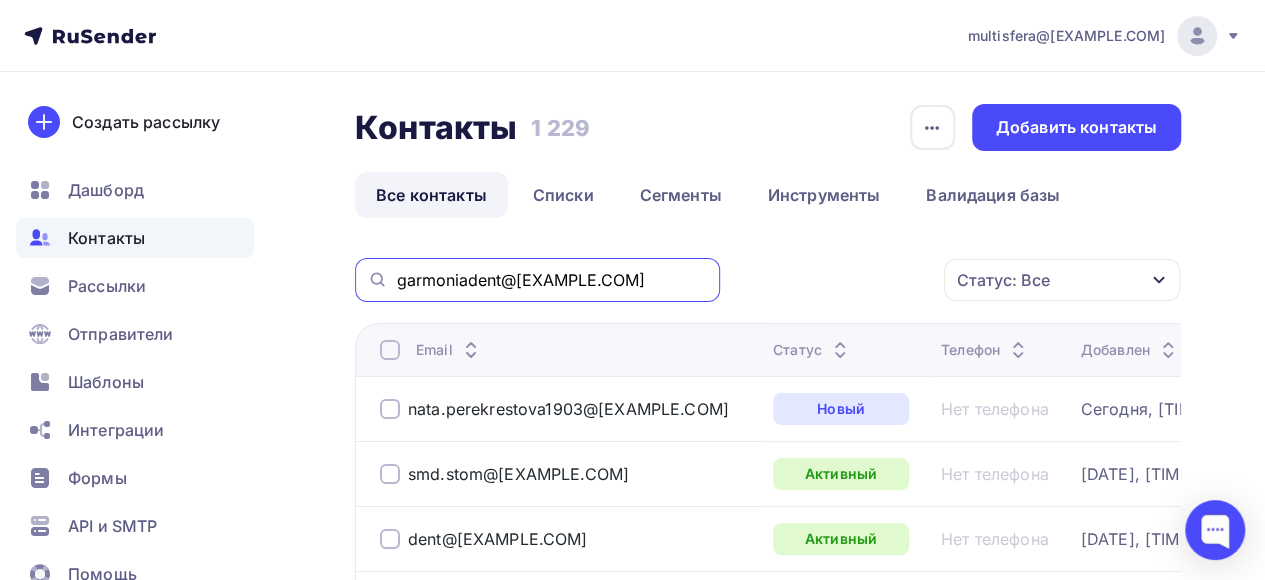 type on "garmoniadent@[EXAMPLE.COM]" 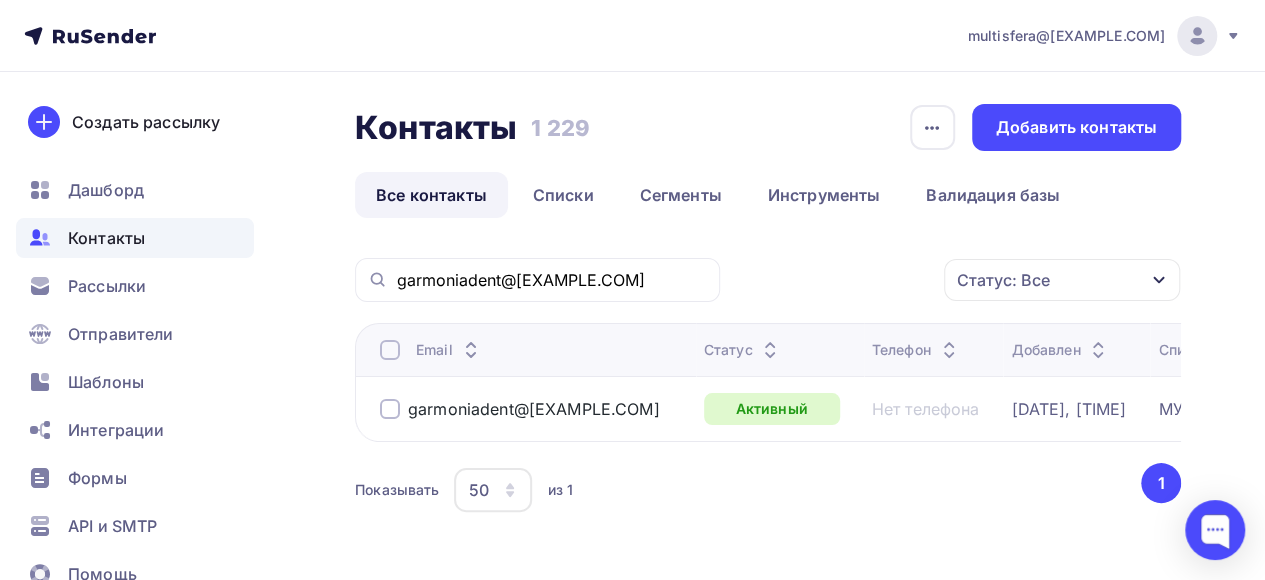 click at bounding box center [390, 409] 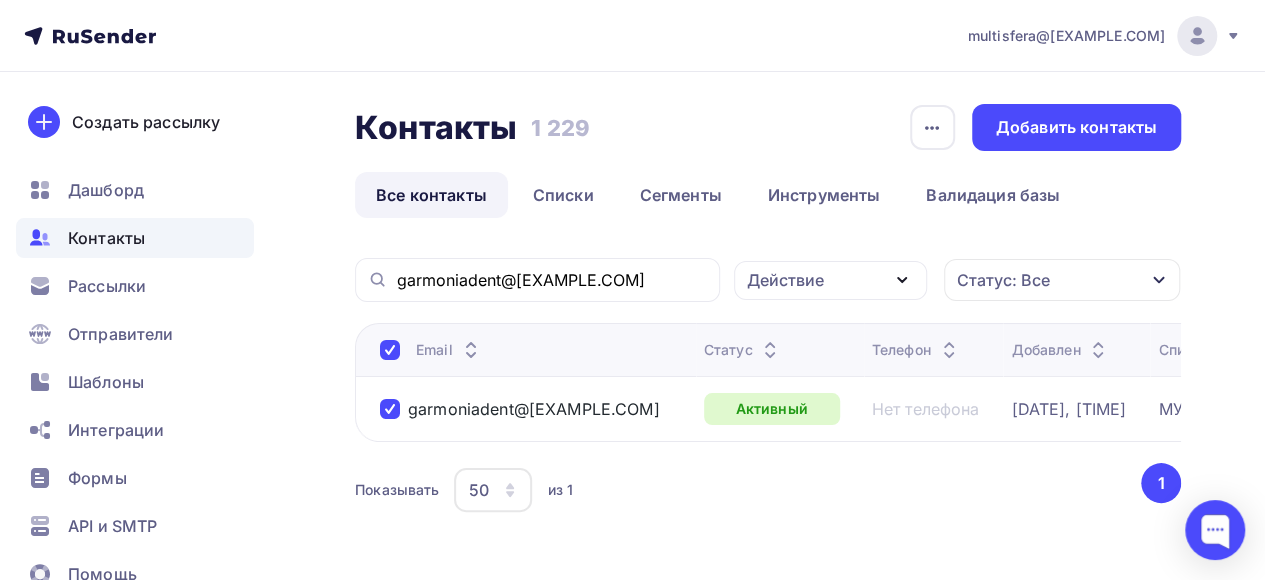 click 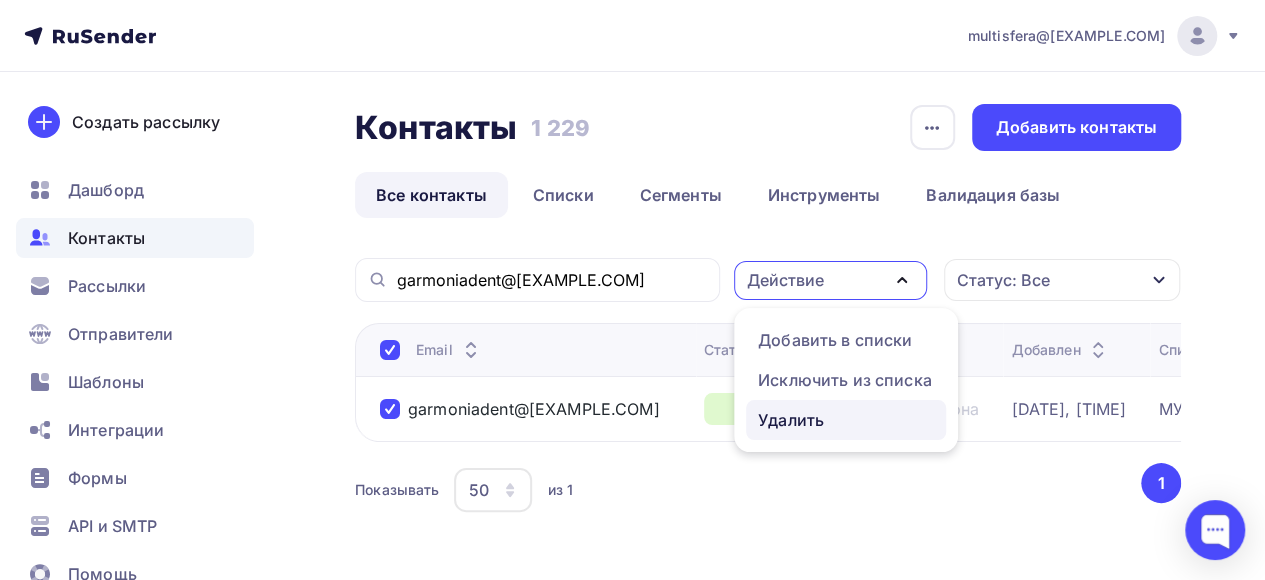 click on "Удалить" at bounding box center (846, 420) 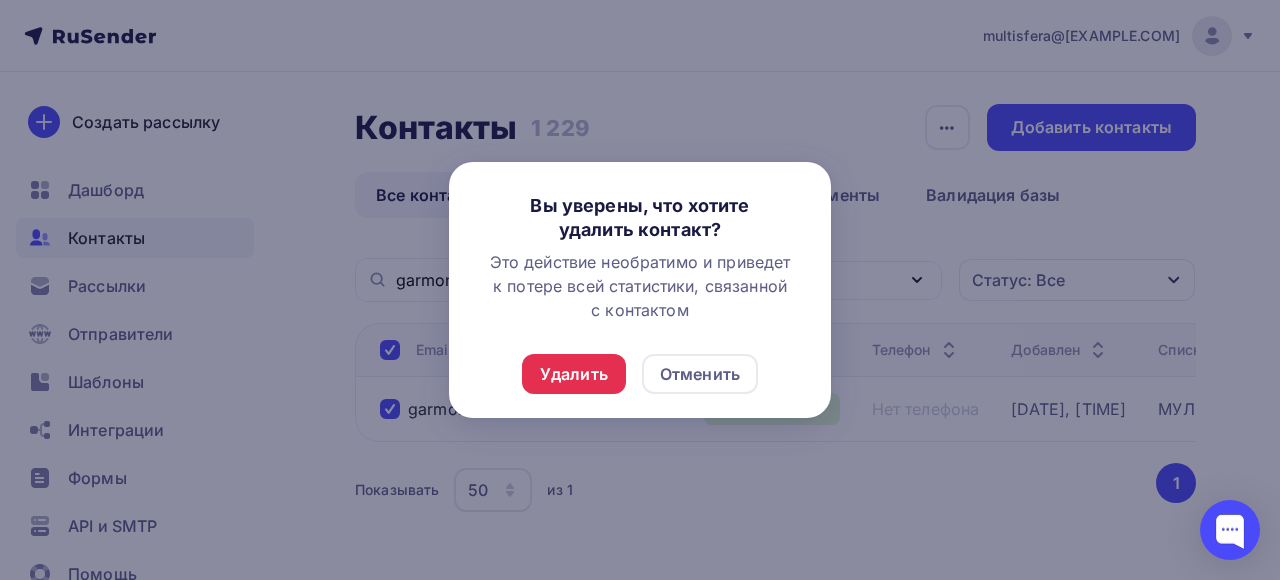 drag, startPoint x: 560, startPoint y: 370, endPoint x: 494, endPoint y: 362, distance: 66.48308 